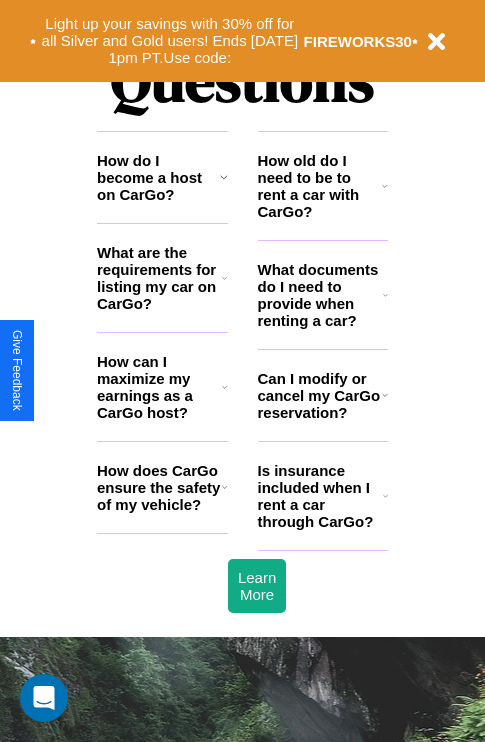 scroll, scrollTop: 2423, scrollLeft: 0, axis: vertical 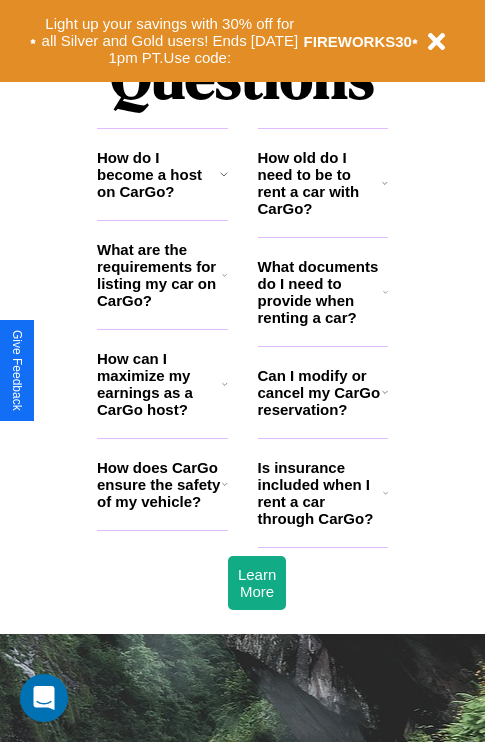 click on "Can I modify or cancel my CarGo reservation?" at bounding box center (320, 392) 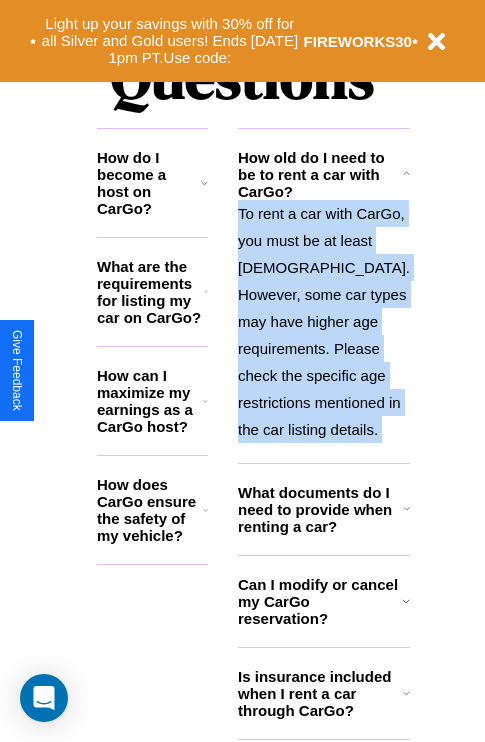 scroll, scrollTop: 2503, scrollLeft: 0, axis: vertical 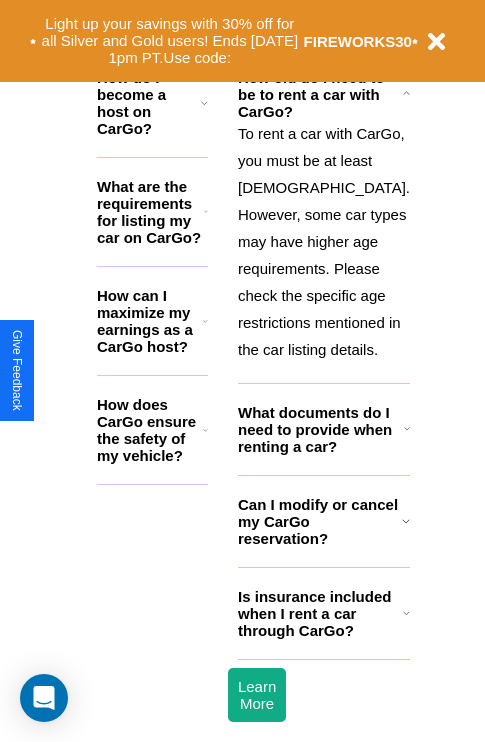 click on "Can I modify or cancel my CarGo reservation?" at bounding box center (320, 521) 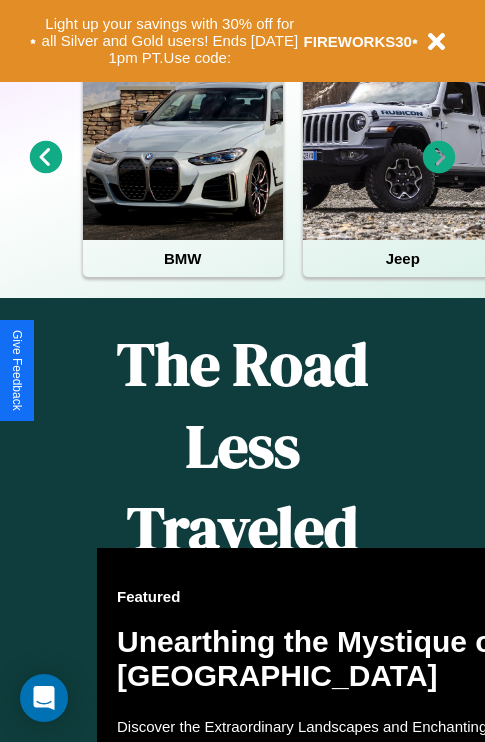 scroll, scrollTop: 308, scrollLeft: 0, axis: vertical 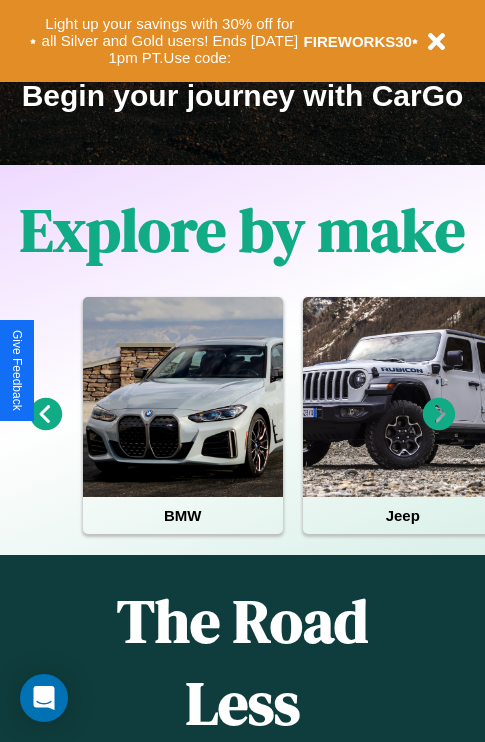 click 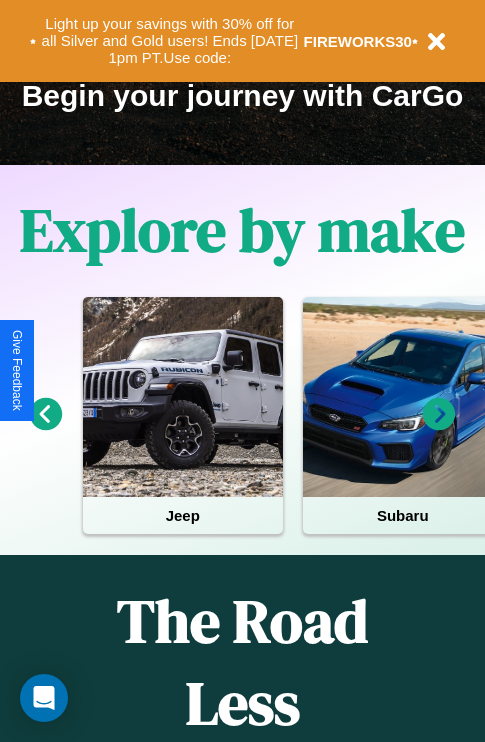 click 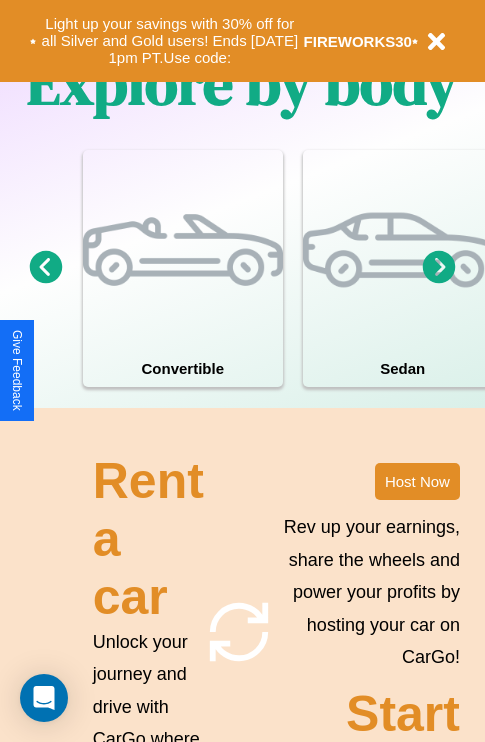 scroll, scrollTop: 1558, scrollLeft: 0, axis: vertical 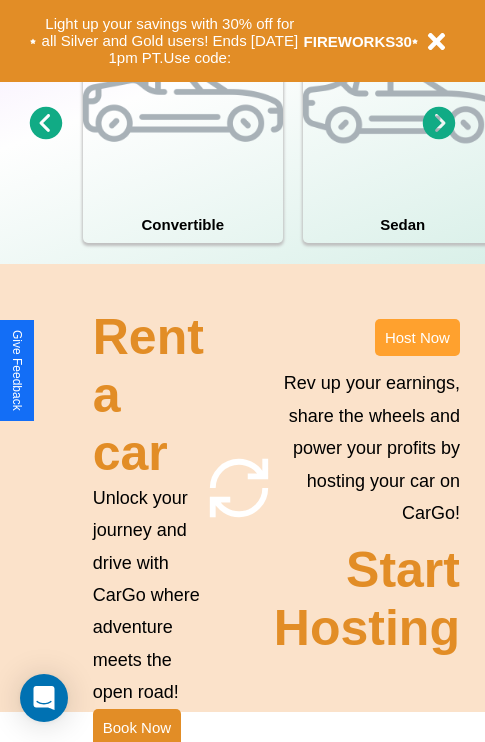 click on "Host Now" at bounding box center [417, 337] 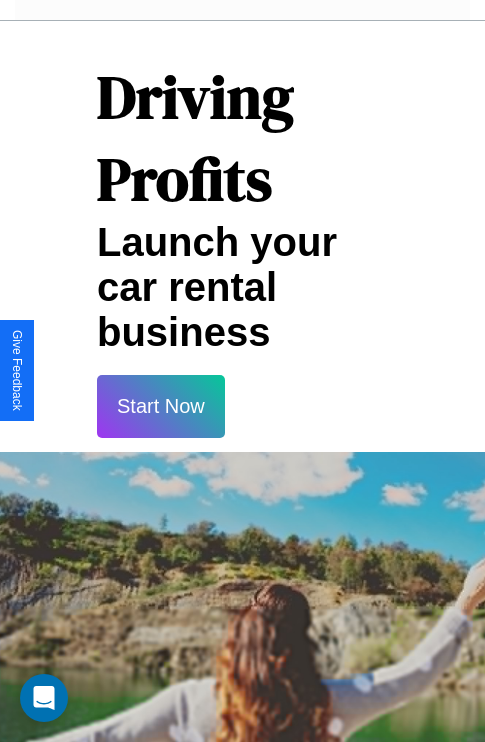 scroll, scrollTop: 3255, scrollLeft: 0, axis: vertical 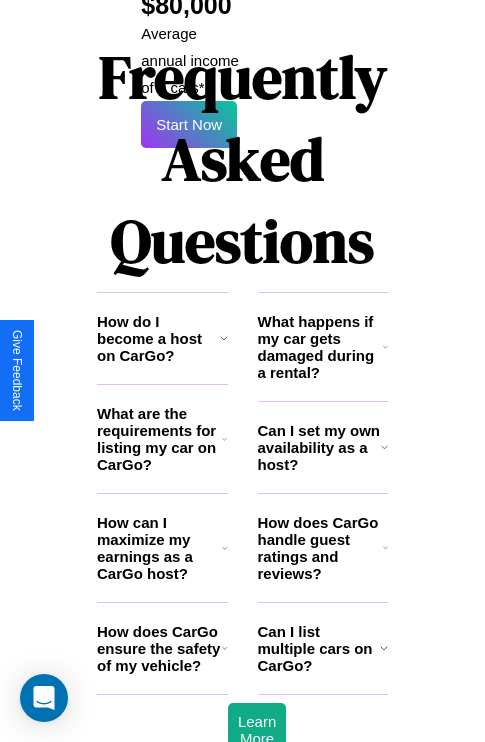 click on "How can I maximize my earnings as a CarGo host?" at bounding box center [159, 548] 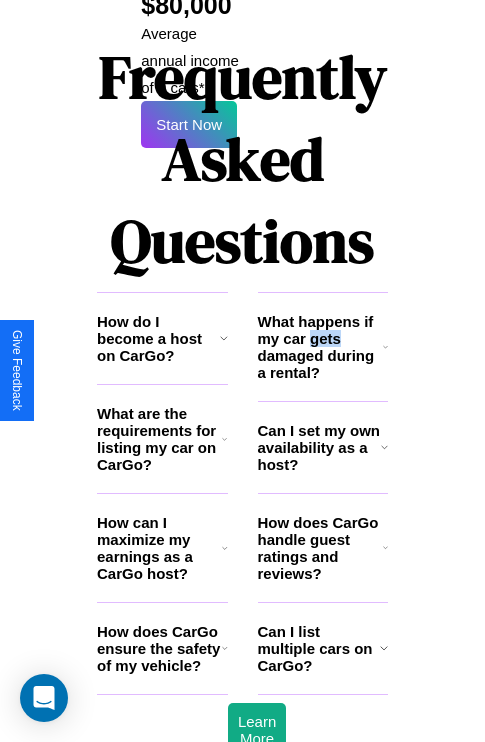 click on "Can I set my own availability as a host?" at bounding box center (319, 447) 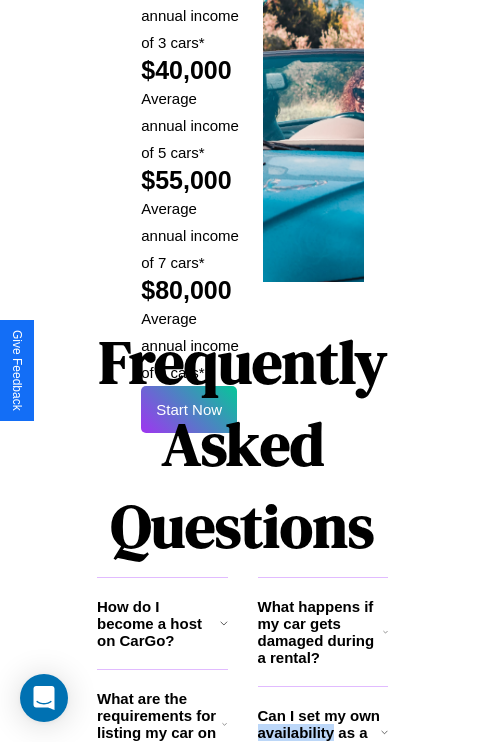 scroll, scrollTop: 2943, scrollLeft: 0, axis: vertical 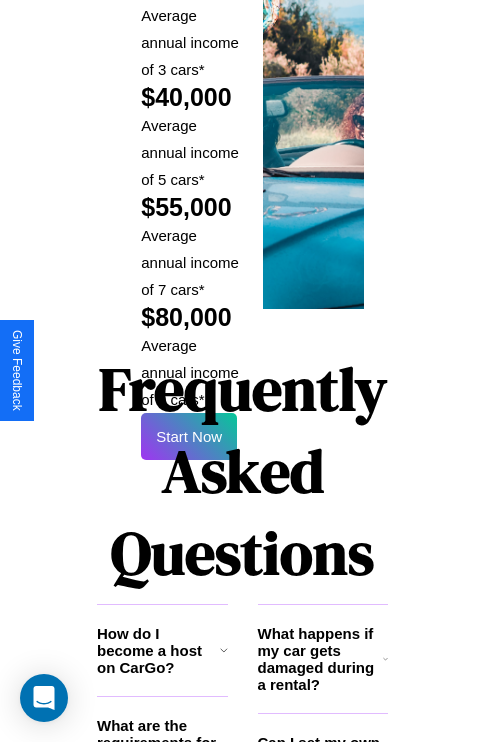 click on "Frequently Asked Questions" at bounding box center [242, 471] 